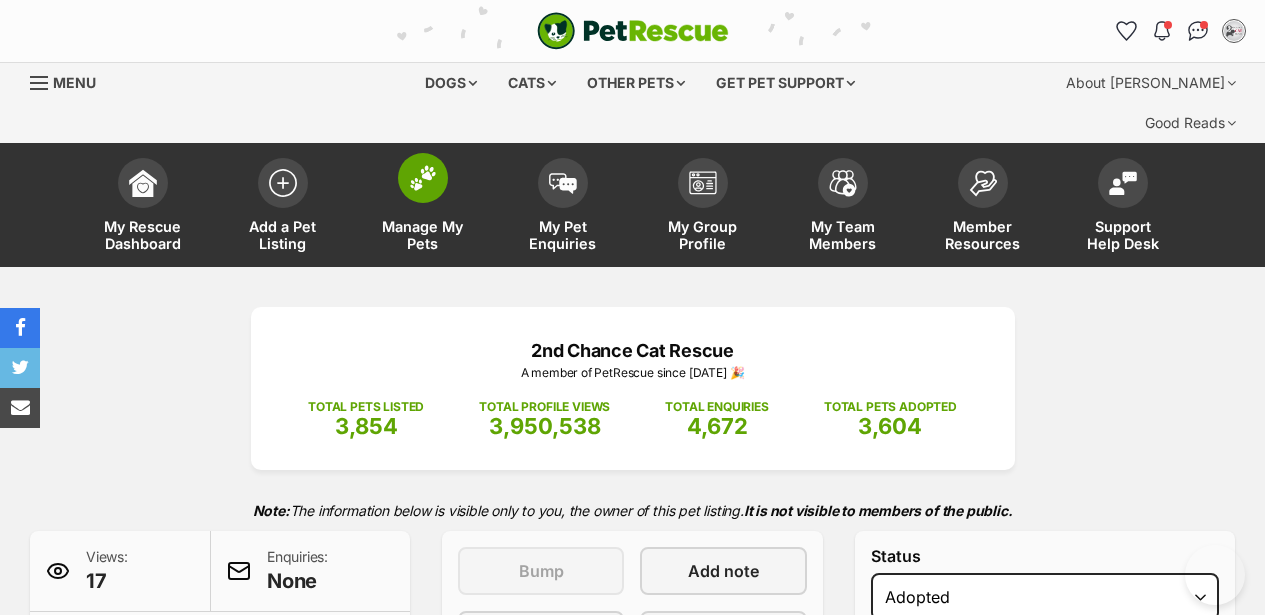 scroll, scrollTop: 0, scrollLeft: 0, axis: both 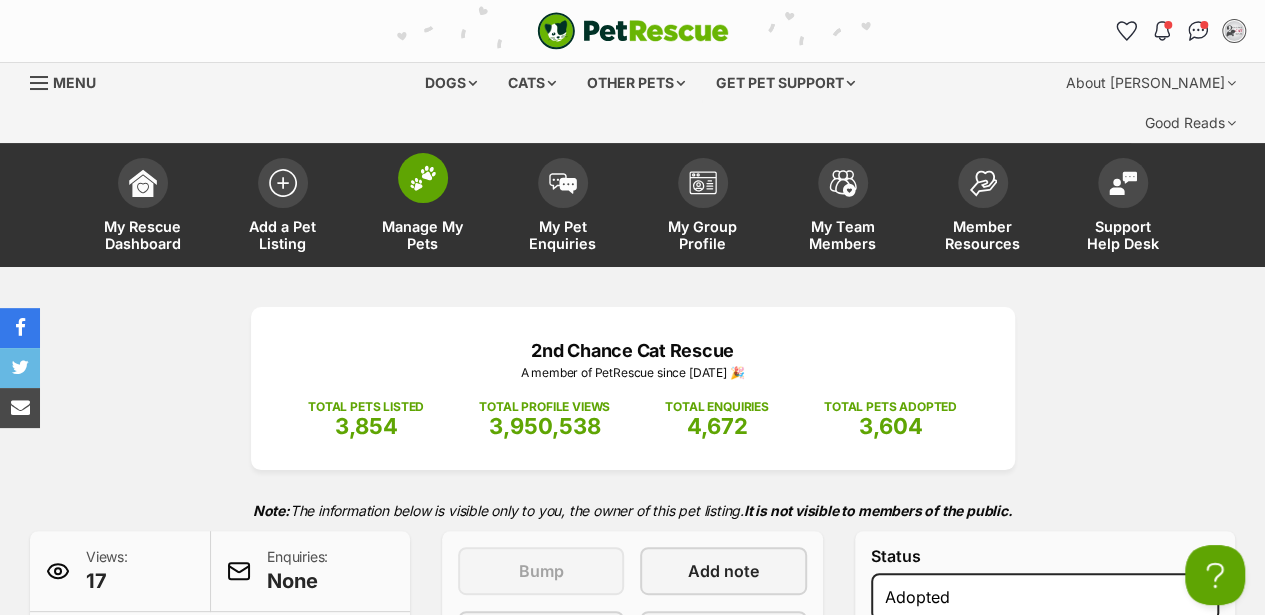 click at bounding box center [423, 178] 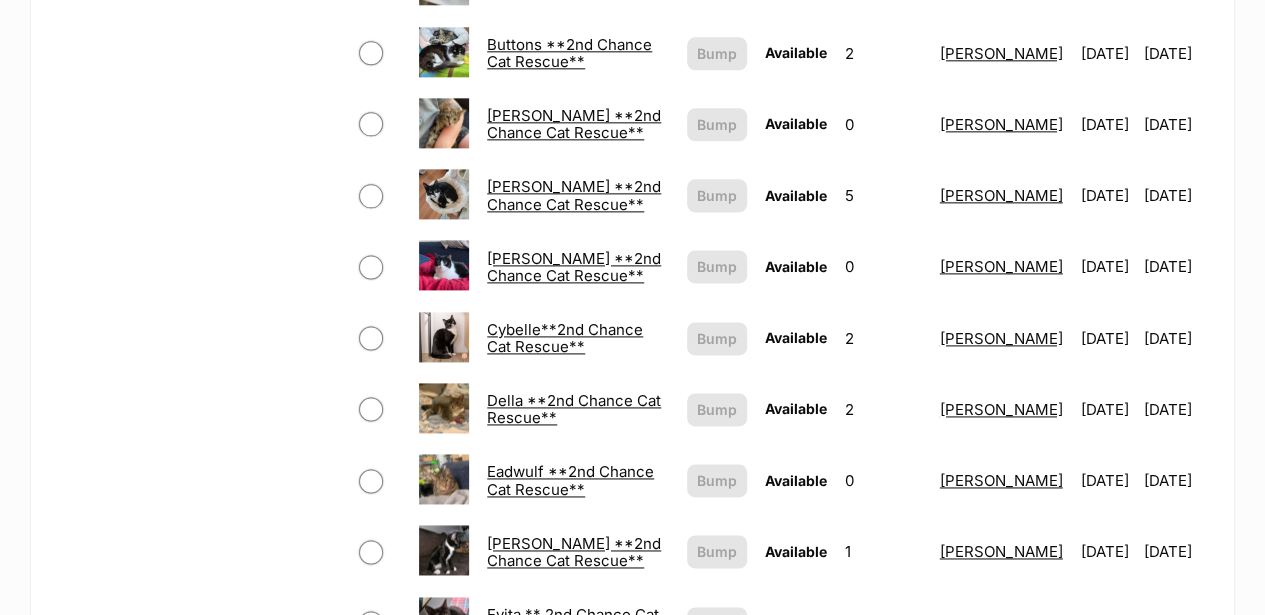 scroll, scrollTop: 1466, scrollLeft: 0, axis: vertical 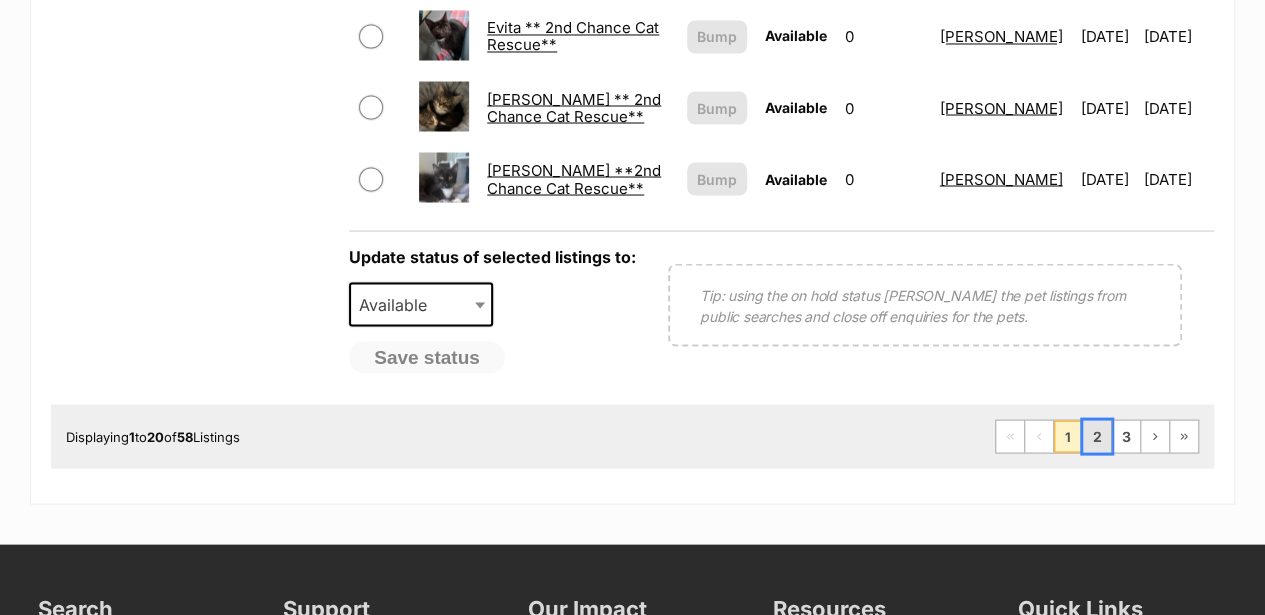 click on "2" at bounding box center [1097, 436] 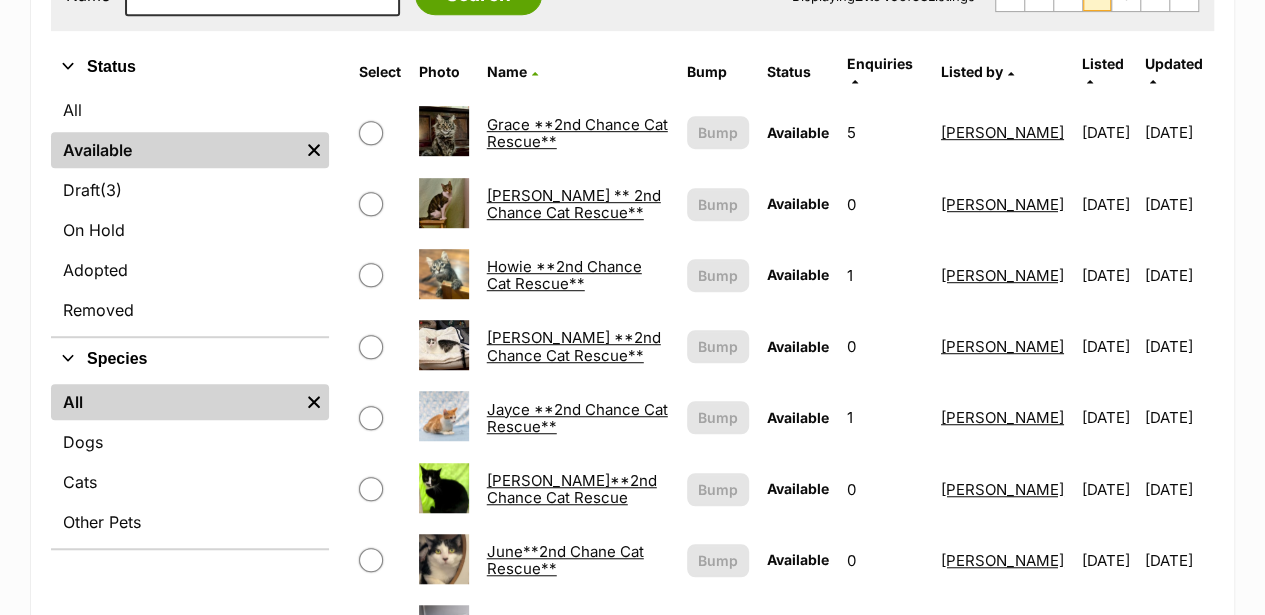 scroll, scrollTop: 533, scrollLeft: 0, axis: vertical 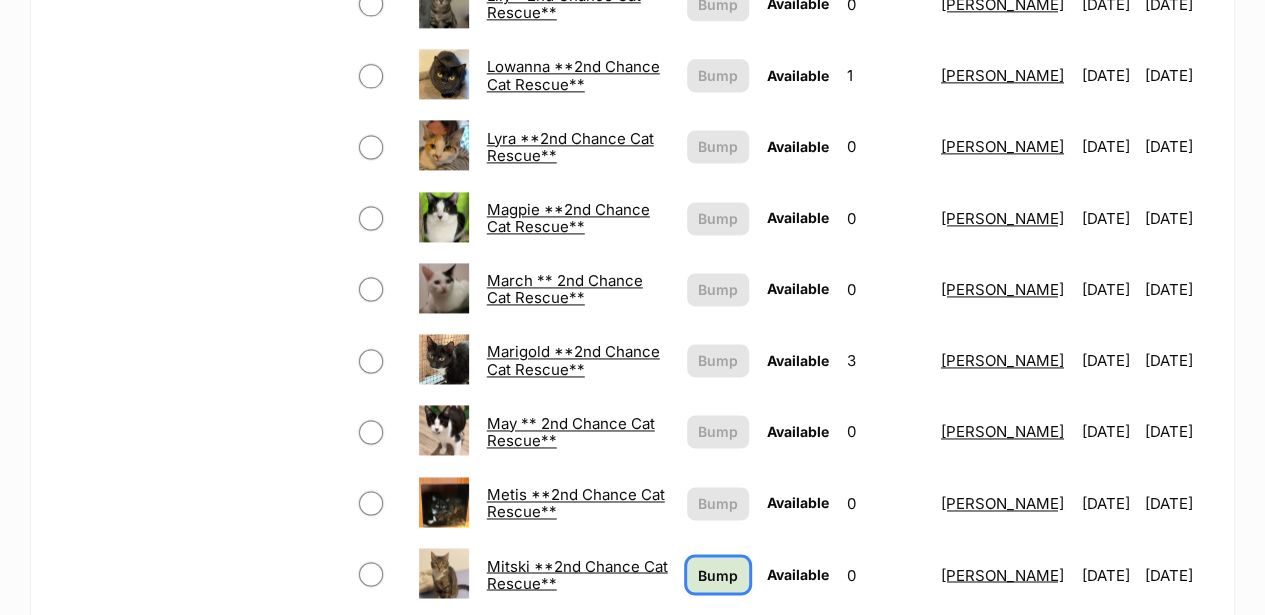 click on "Bump" at bounding box center (718, 574) 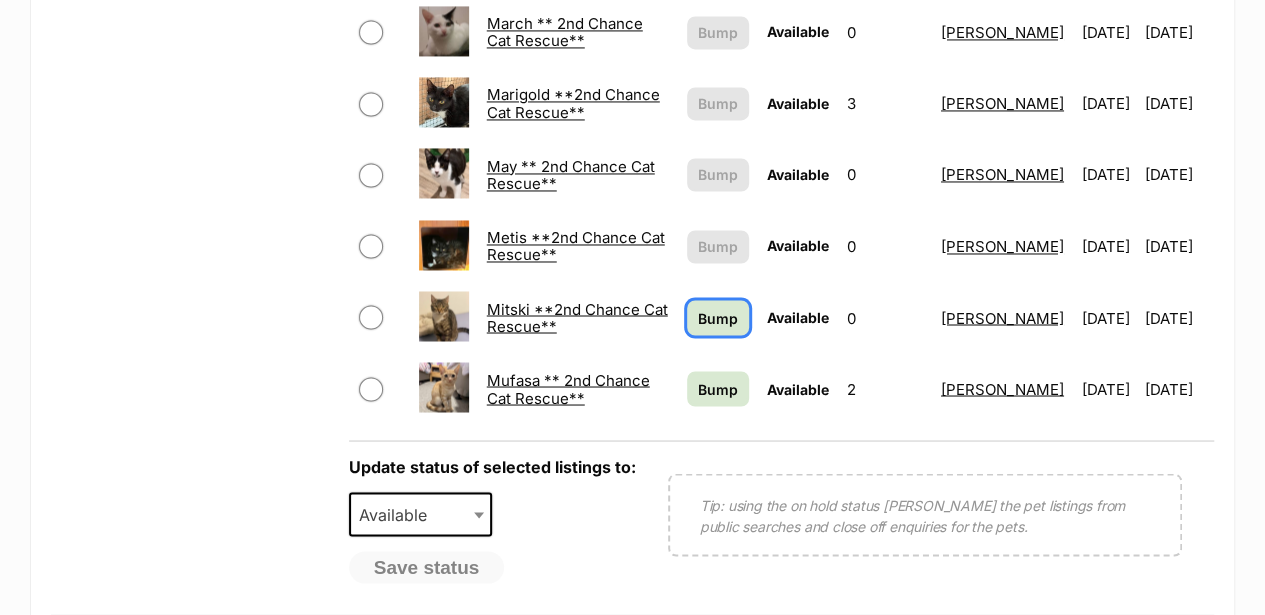 scroll, scrollTop: 1600, scrollLeft: 0, axis: vertical 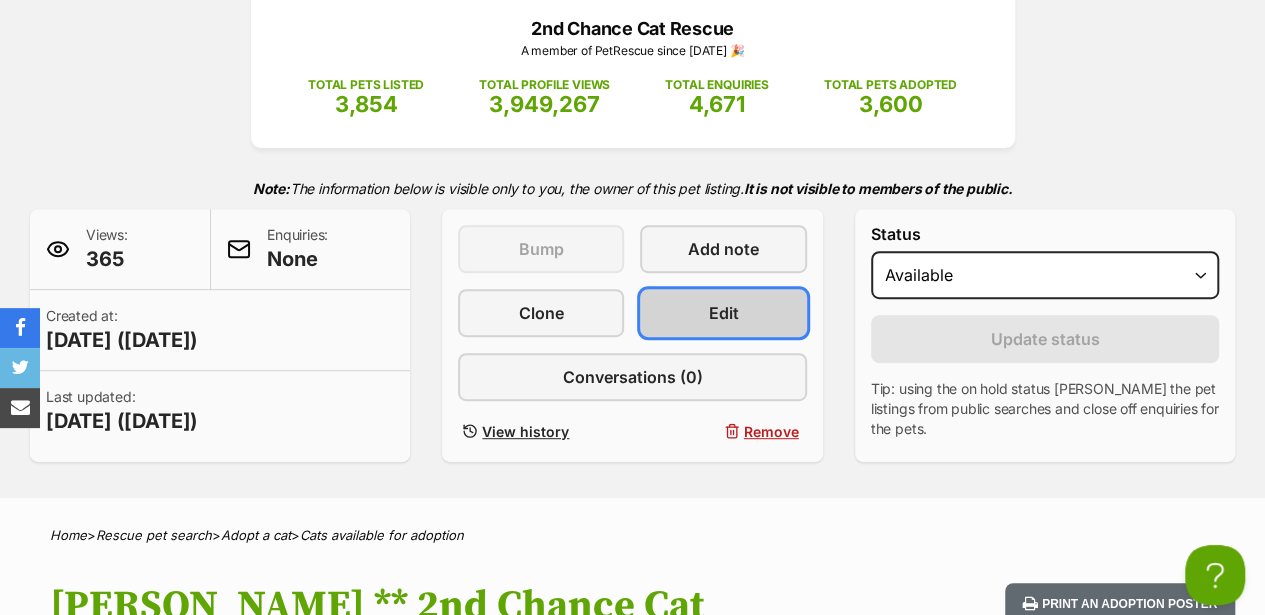 click on "Edit" at bounding box center (723, 313) 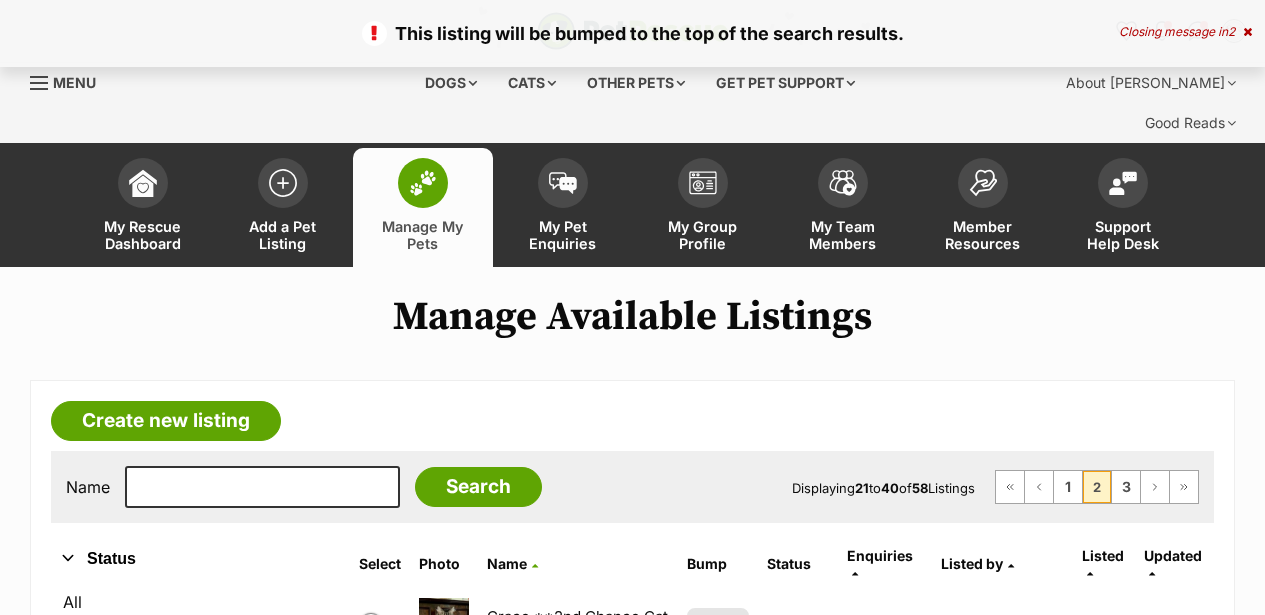 scroll, scrollTop: 0, scrollLeft: 0, axis: both 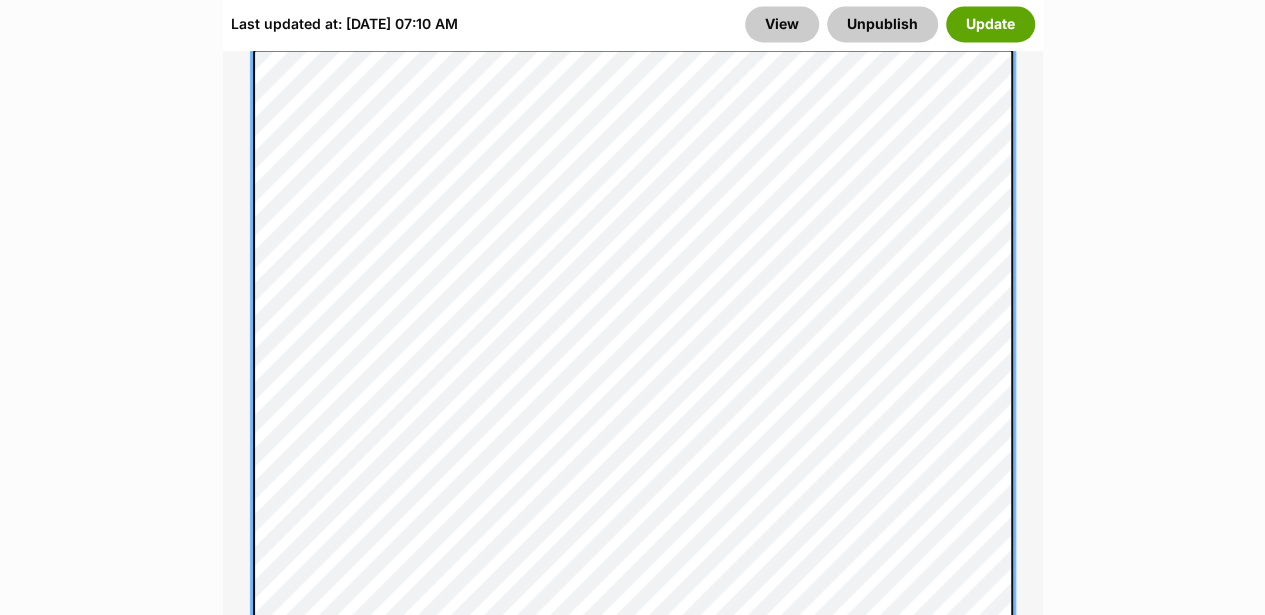 click on "About This Pet Name
Henlo there, it looks like you might be using the pet name field to indicate that this pet is now on hold - we recommend updating the status to on hold from the  listing page  instead!
Every pet deserves a name. If you don’t know the pet’s name, make one up! It can be something simple and sweet like ‘Fluffy’, or get creative and have some fun with it. A name helps potential adopters connect with the pet.
Species Cat
Best feature (optional)
The ‘Best Feature’ is a short phrase (25 characters or less) that summarises a positive feature or characteristic that will help the pet stand out - for example “Good with kids” or “I’m cat-friendly!” or “I love the car” etc. This appears below the pet’s name in the search results, and on the pet’s profile page.
Personality 4824  characters remaining
How to write a great pet profile  for more tips and our  Pet Listing Rules  for more info.
Generate a profile using AI
Beta" at bounding box center [633, 957] 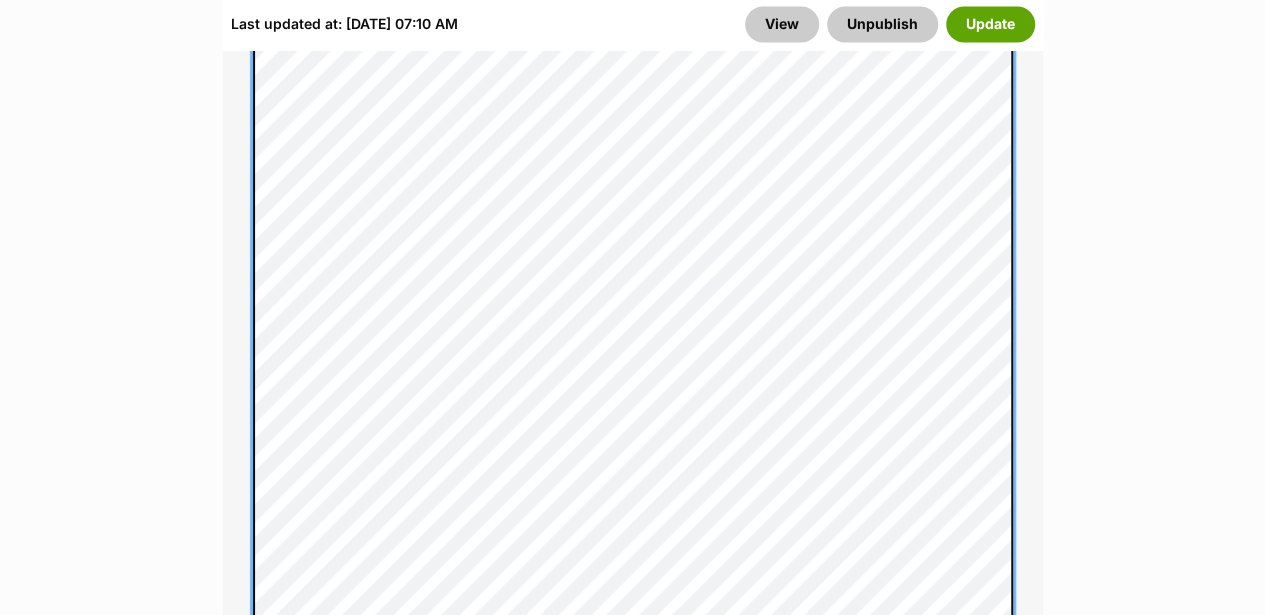 scroll, scrollTop: 1866, scrollLeft: 0, axis: vertical 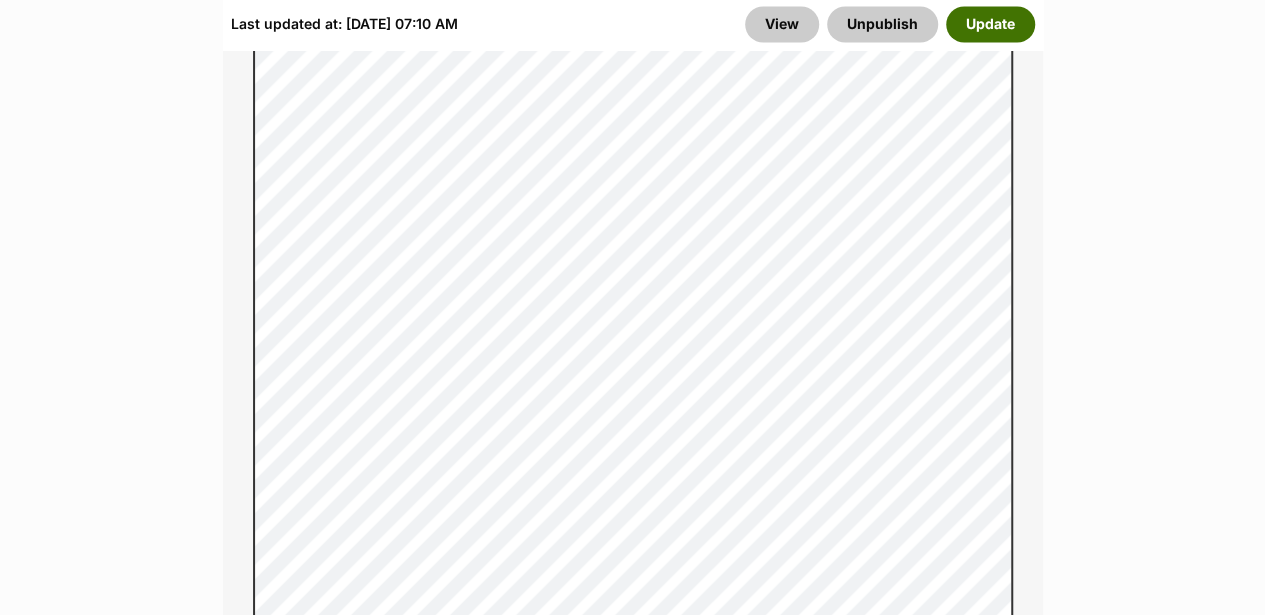 click on "Update" at bounding box center (990, 25) 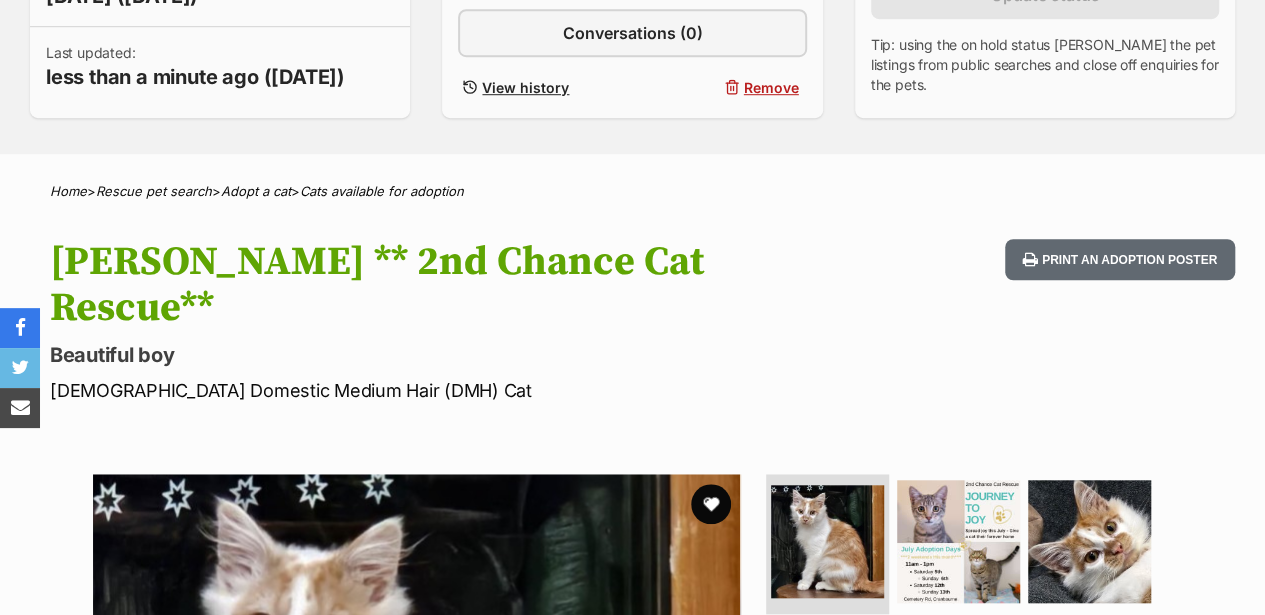 scroll, scrollTop: 666, scrollLeft: 0, axis: vertical 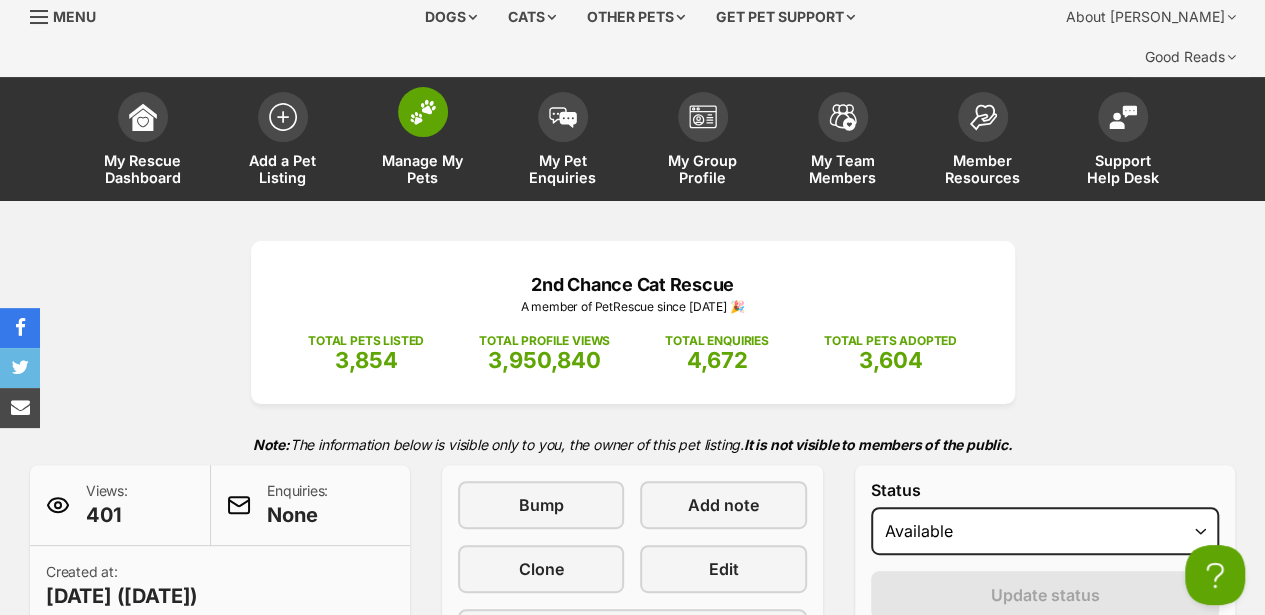 click at bounding box center (423, 112) 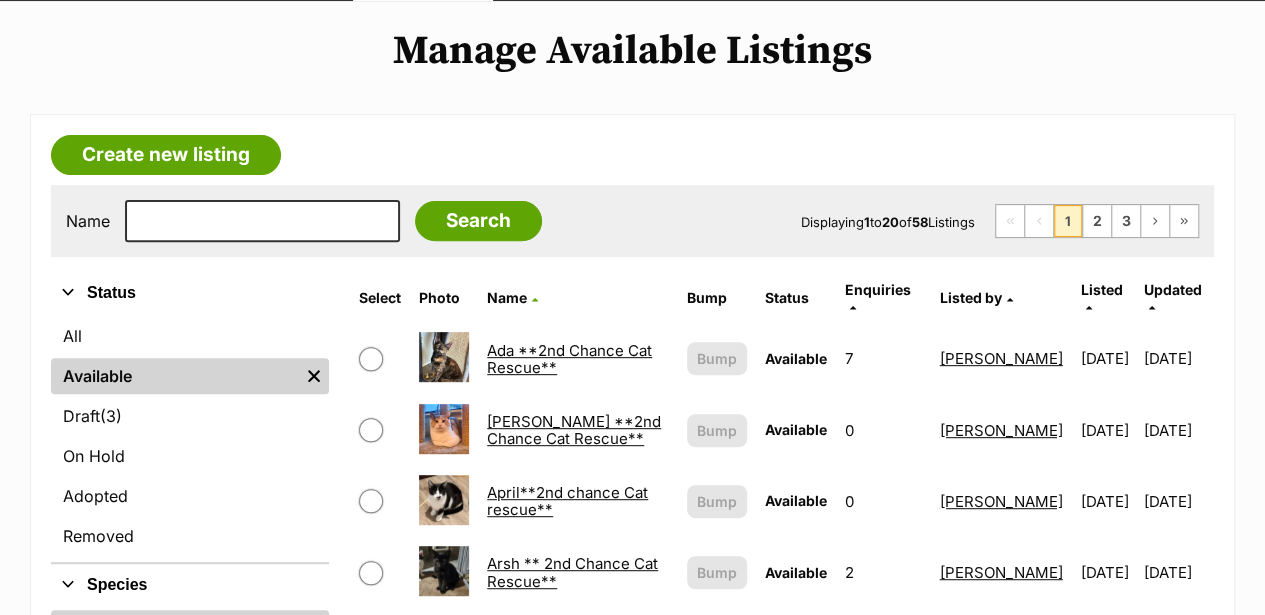 scroll, scrollTop: 266, scrollLeft: 0, axis: vertical 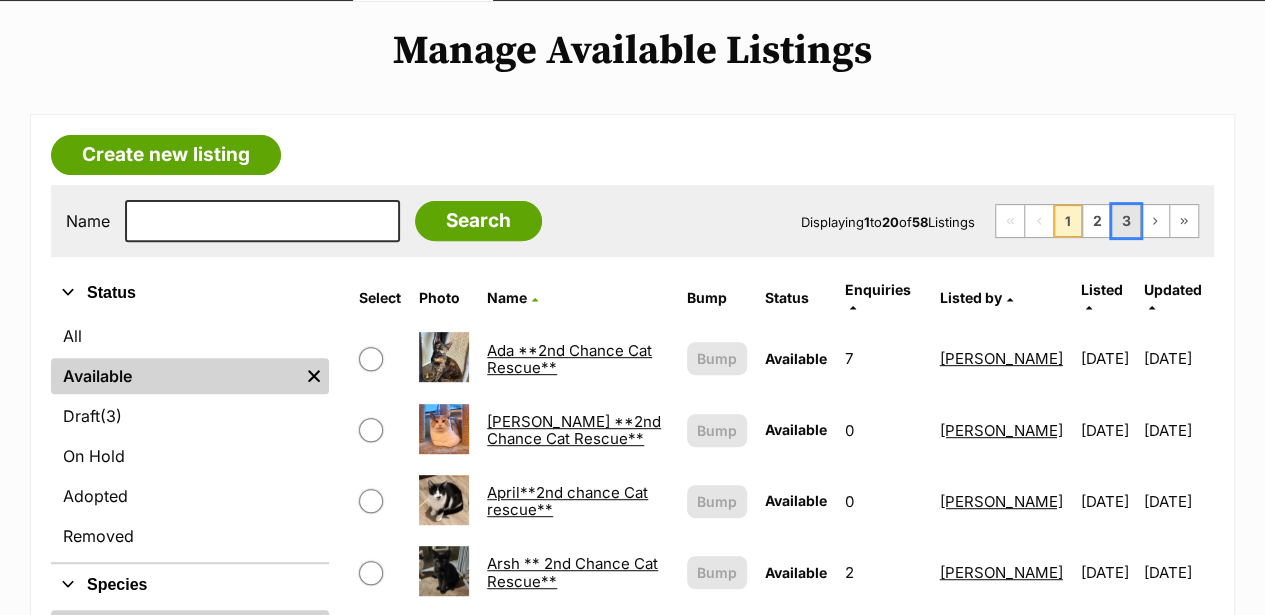 click on "3" at bounding box center (1126, 221) 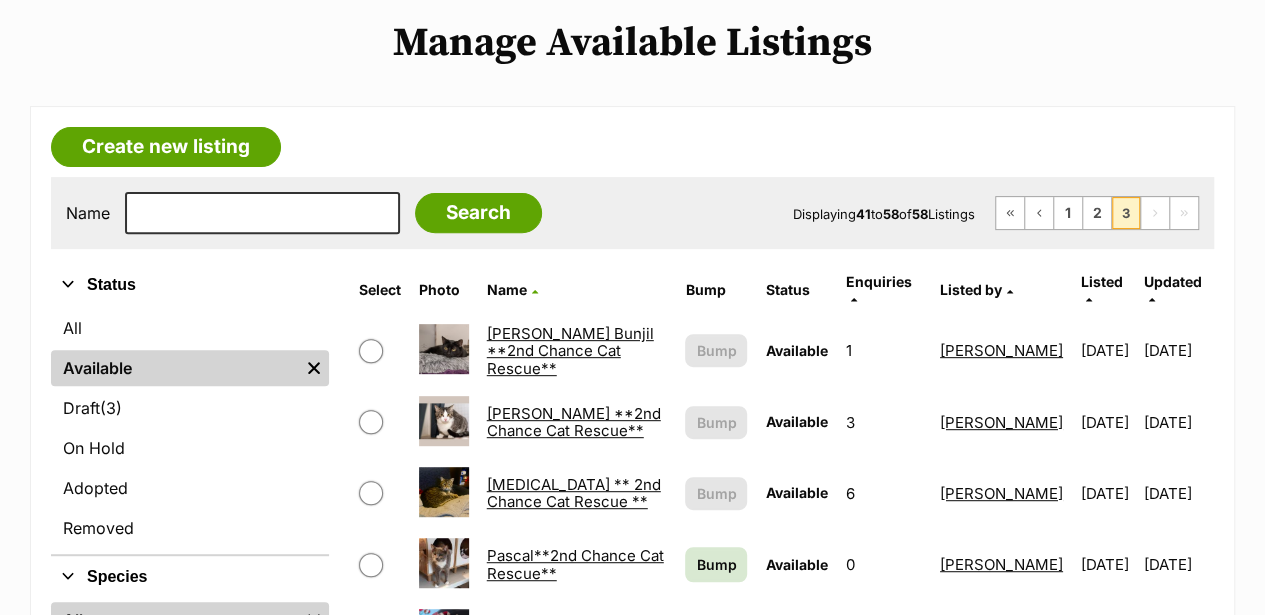 scroll, scrollTop: 0, scrollLeft: 0, axis: both 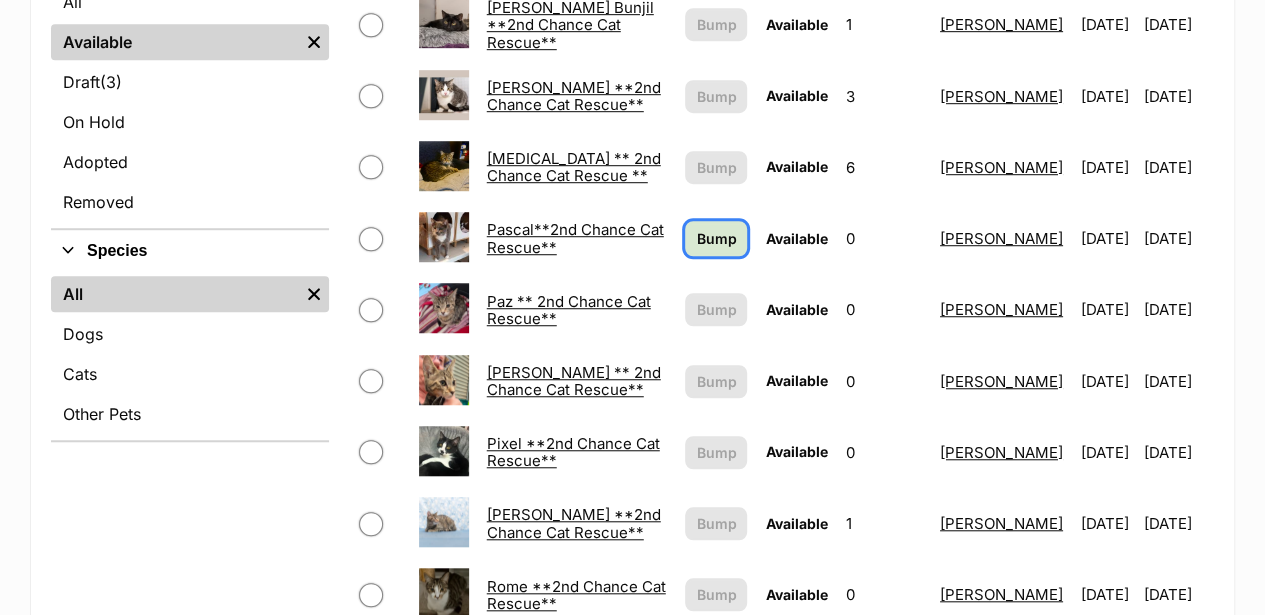 click on "Bump" at bounding box center (716, 238) 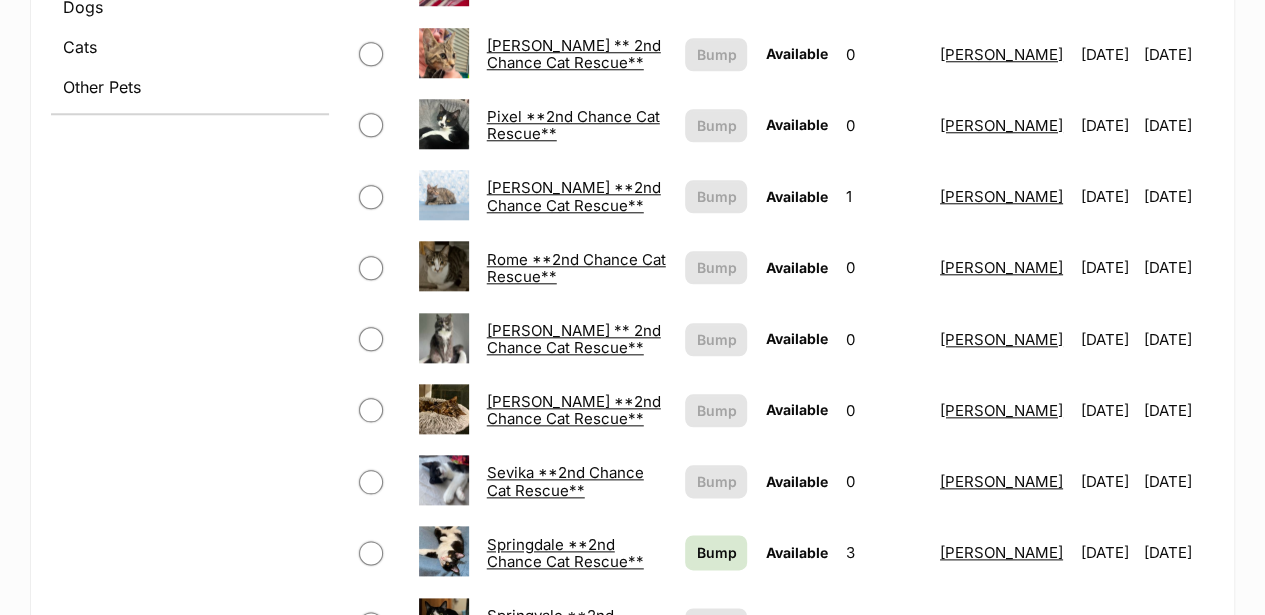 scroll, scrollTop: 933, scrollLeft: 0, axis: vertical 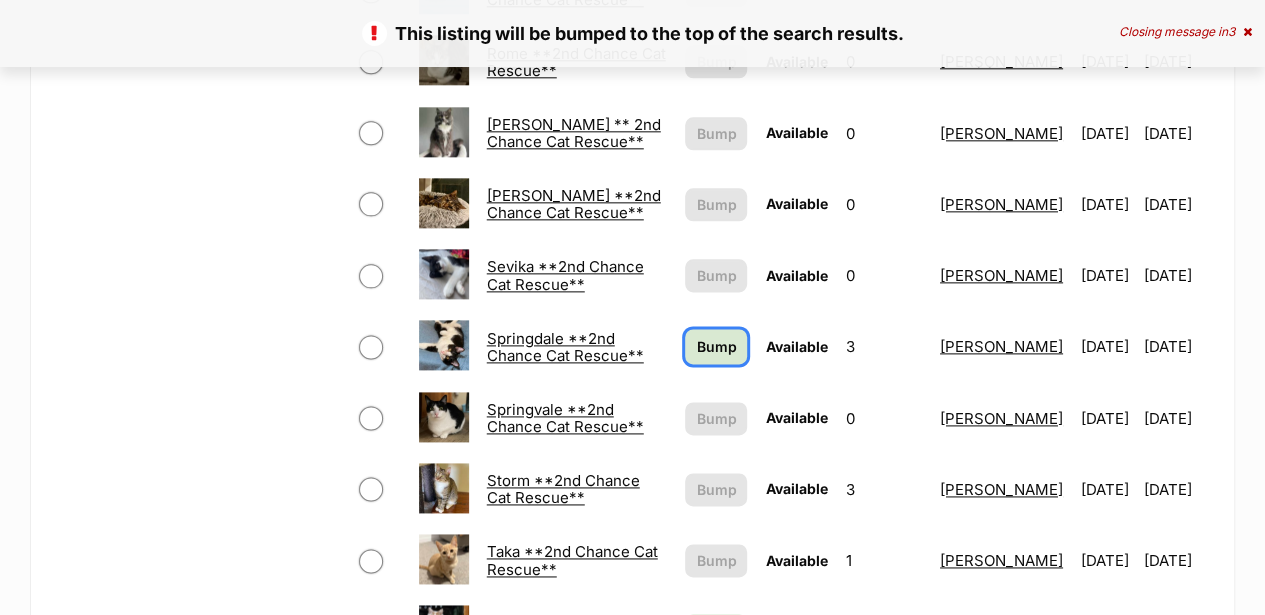 click on "Bump" at bounding box center [716, 346] 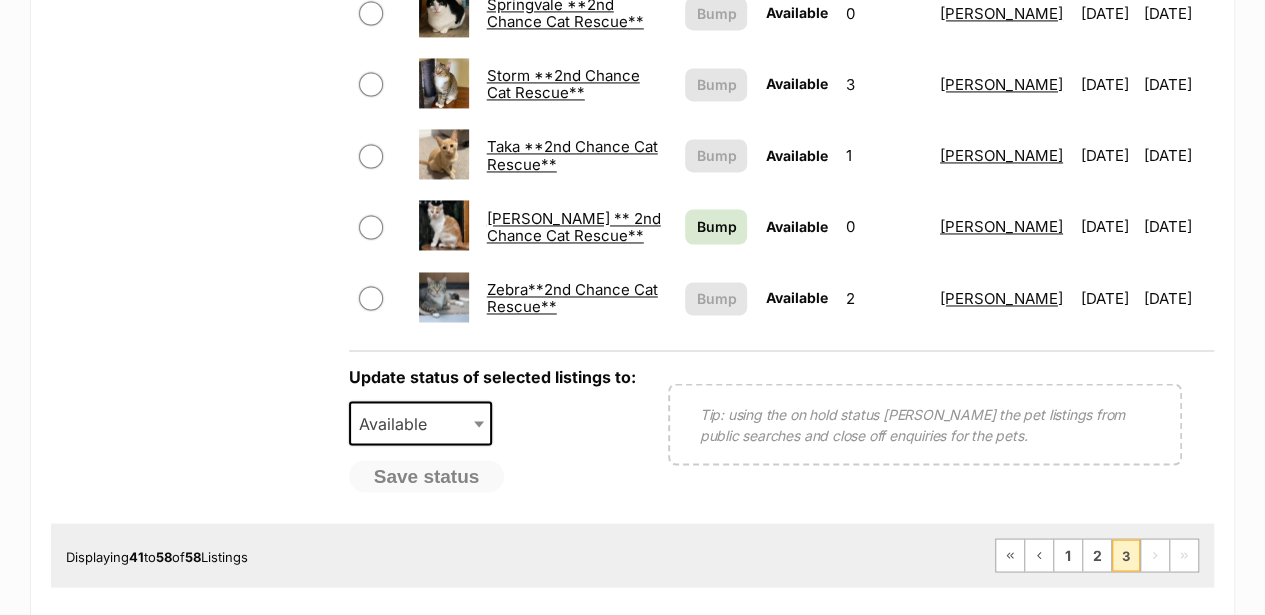 scroll, scrollTop: 1600, scrollLeft: 0, axis: vertical 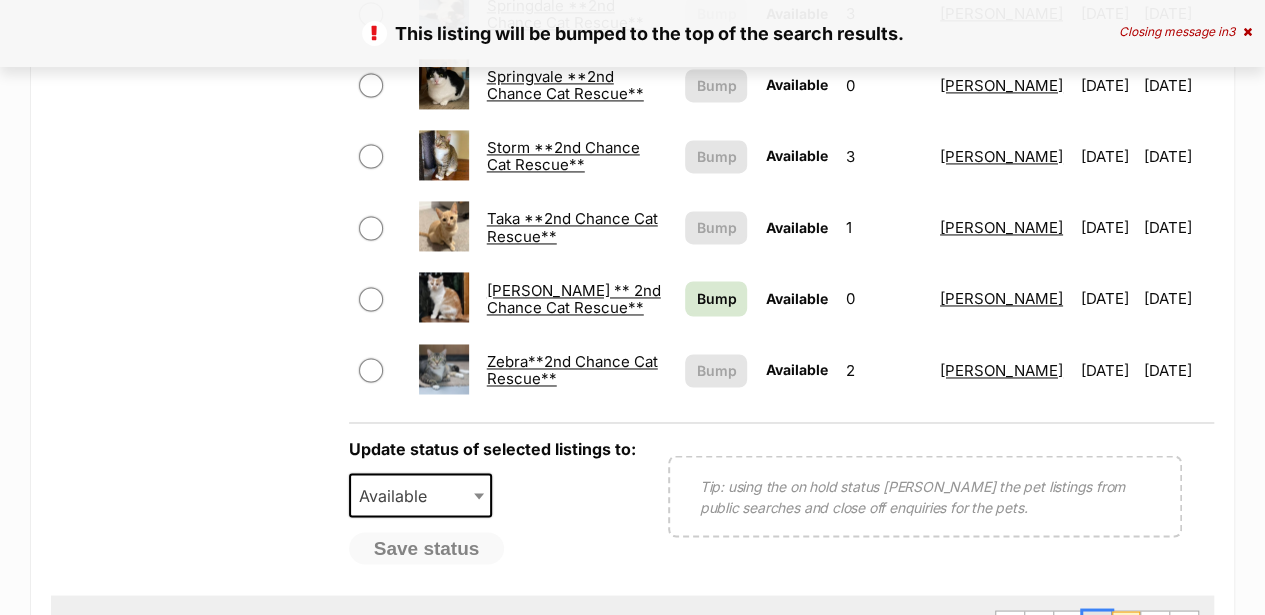 click on "2" at bounding box center [1097, 627] 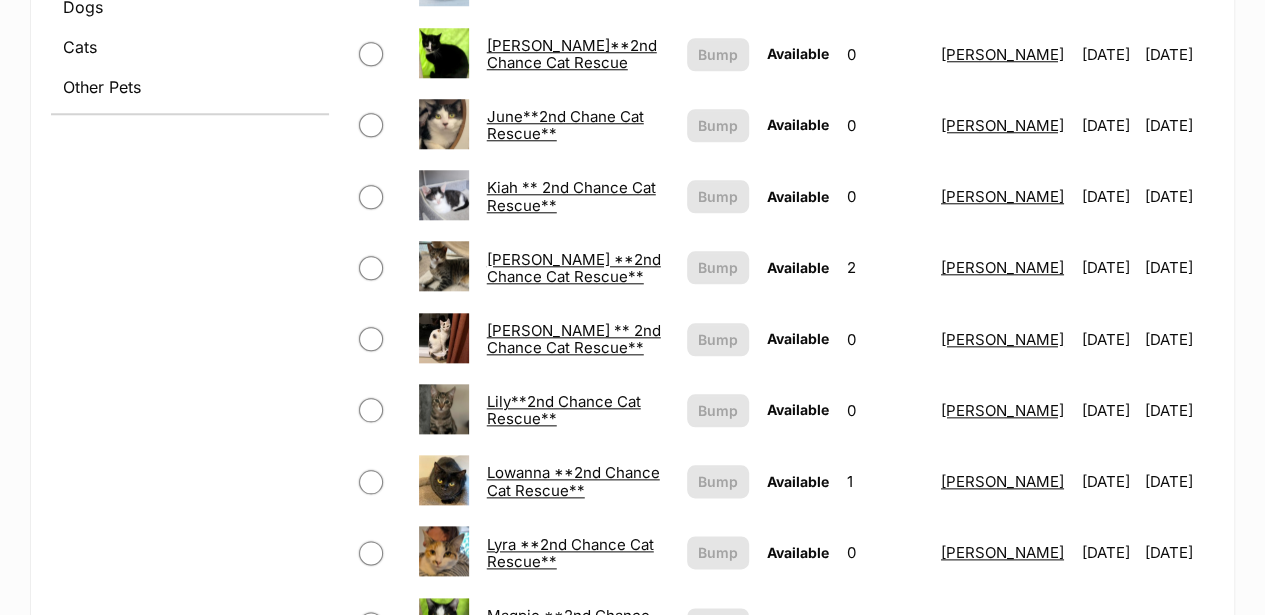 scroll, scrollTop: 0, scrollLeft: 0, axis: both 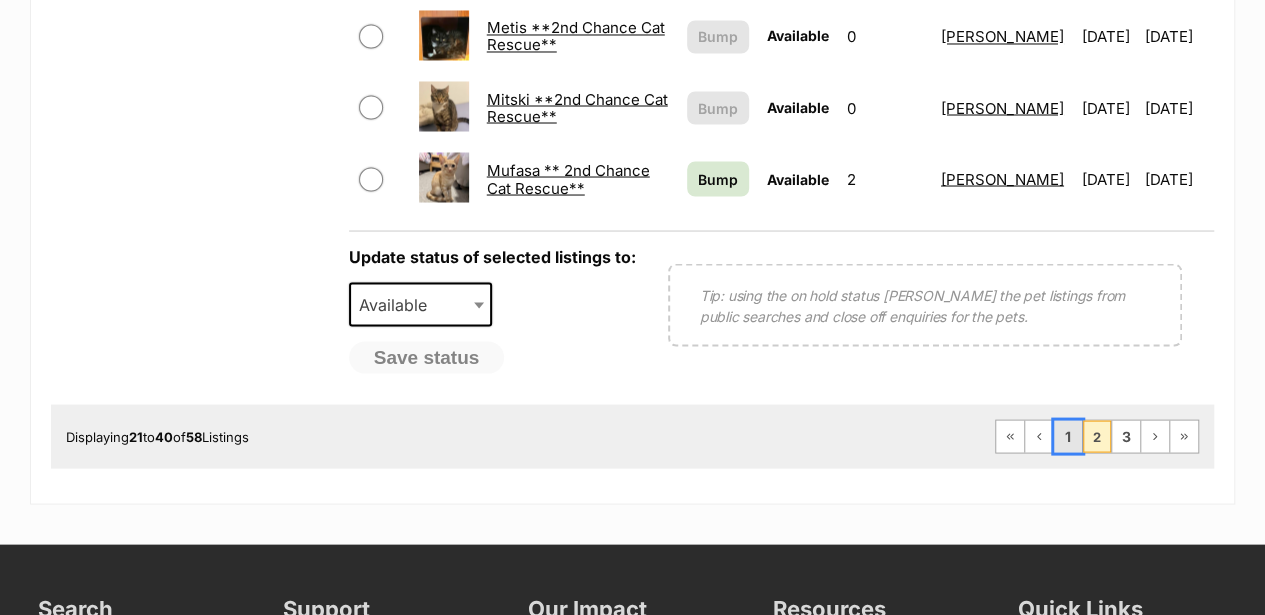 click on "1" at bounding box center [1068, 436] 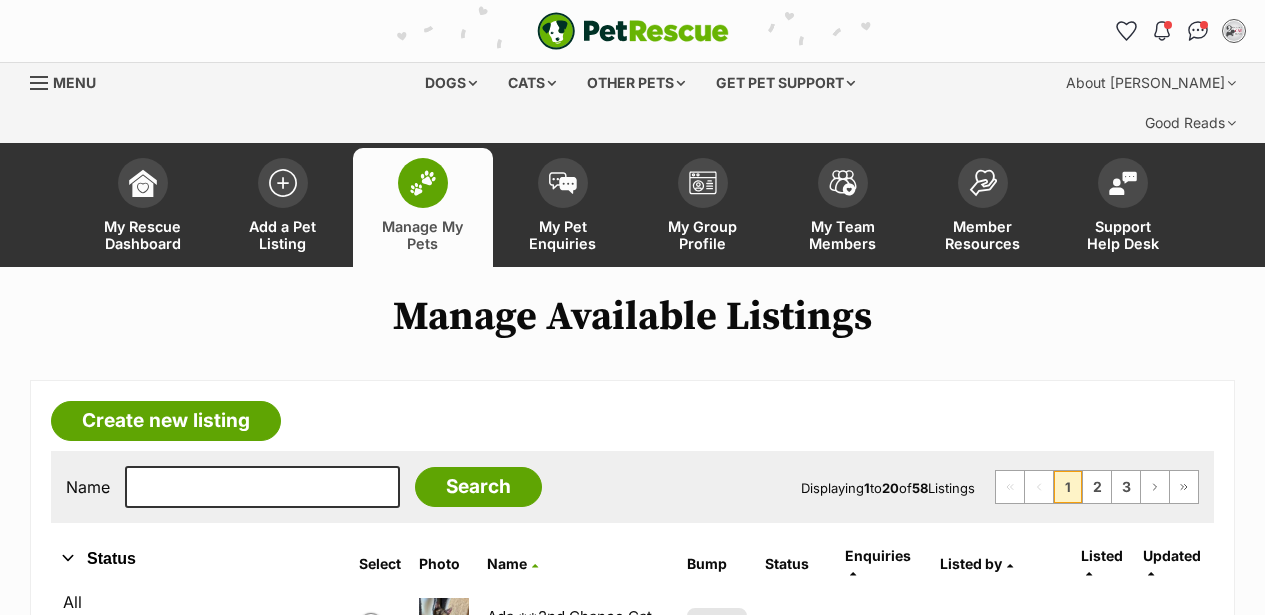 scroll, scrollTop: 0, scrollLeft: 0, axis: both 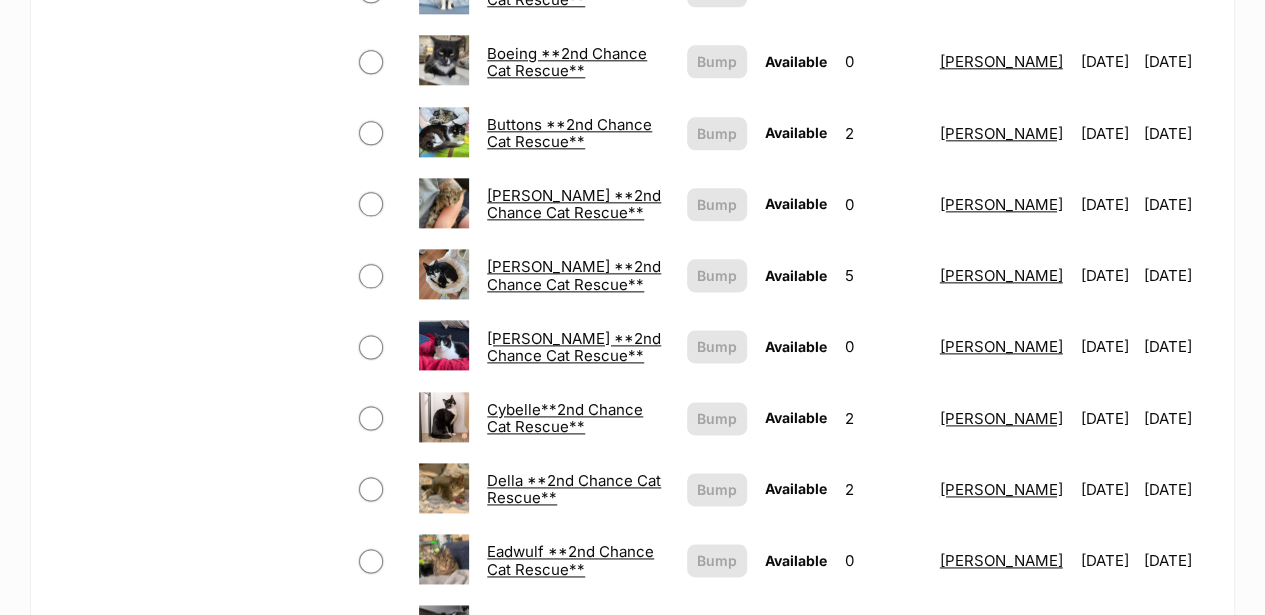 click on "[DATE]" at bounding box center [1177, 61] 